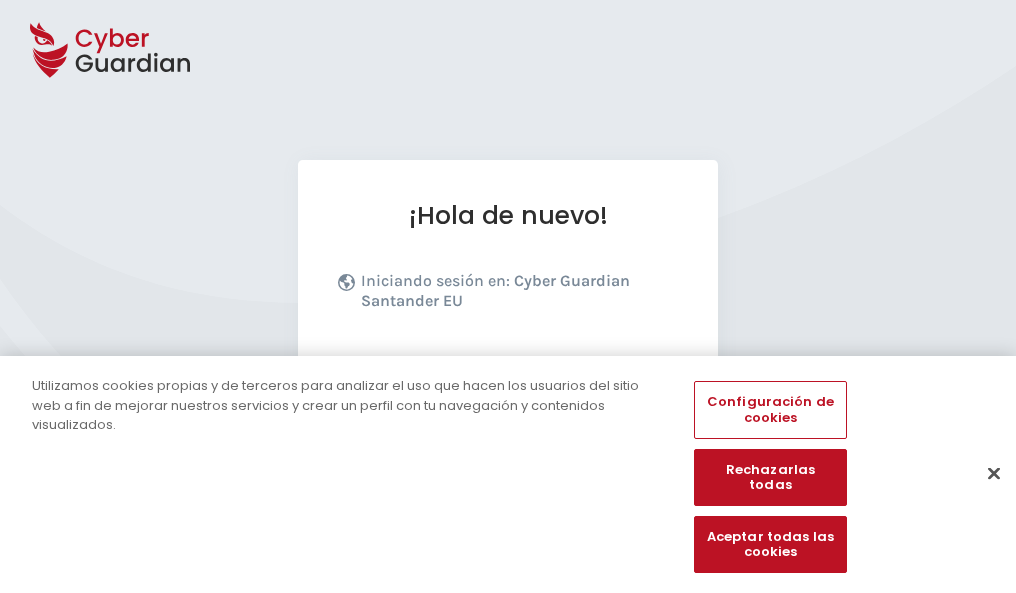 scroll, scrollTop: 245, scrollLeft: 0, axis: vertical 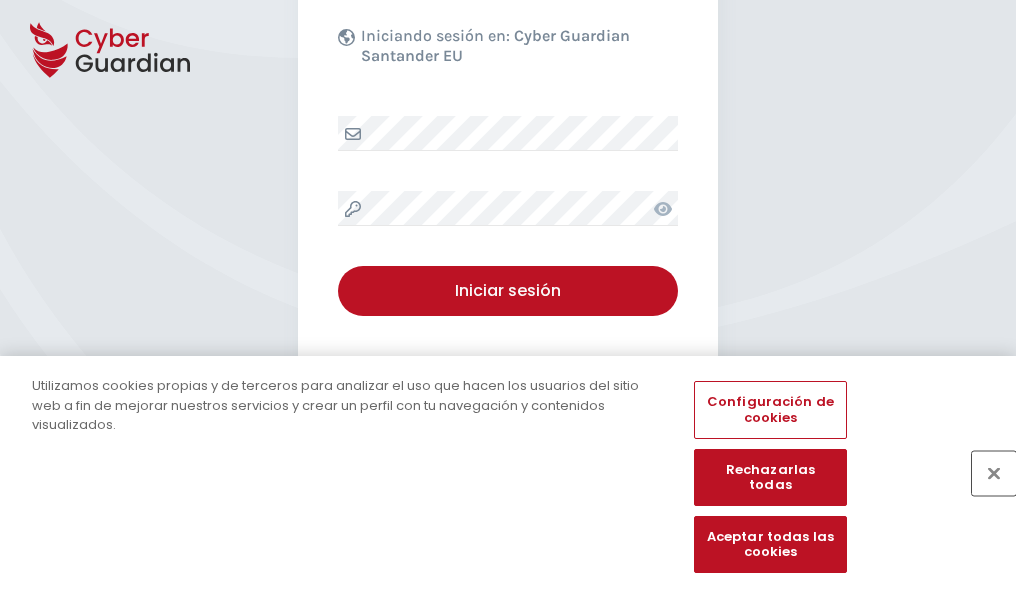 click at bounding box center (994, 473) 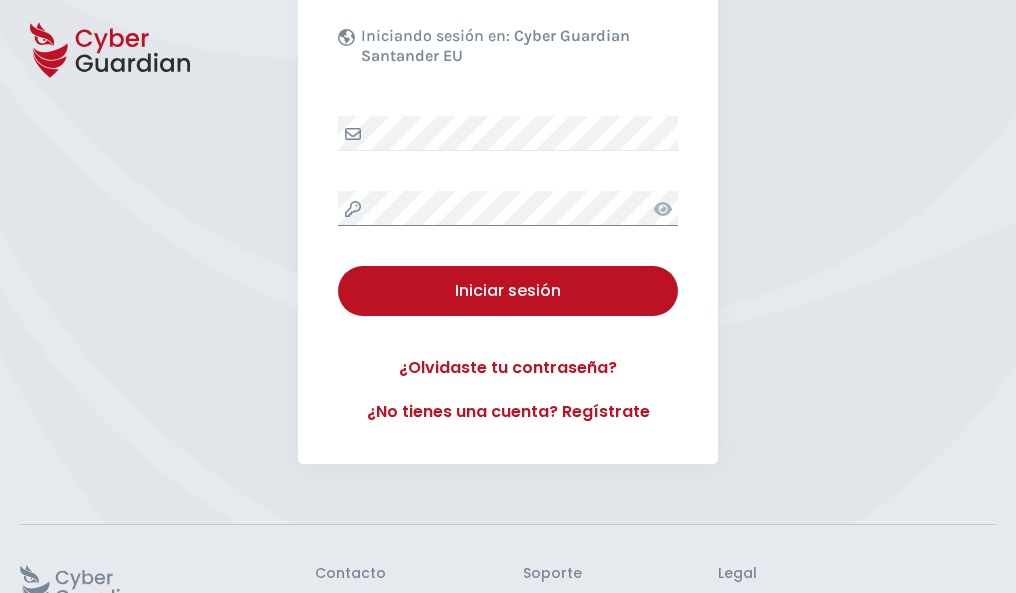 scroll, scrollTop: 389, scrollLeft: 0, axis: vertical 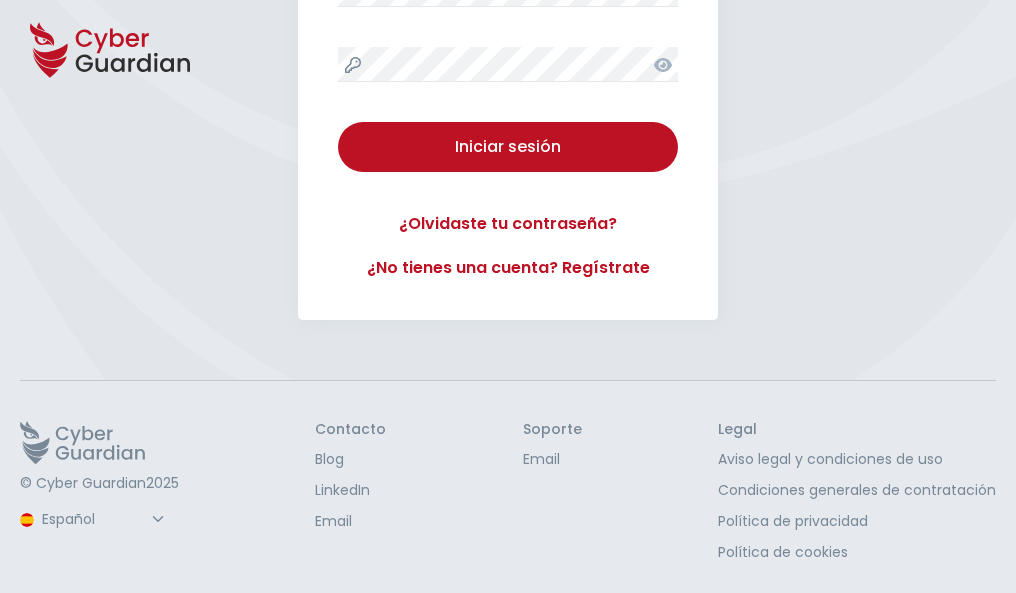 type 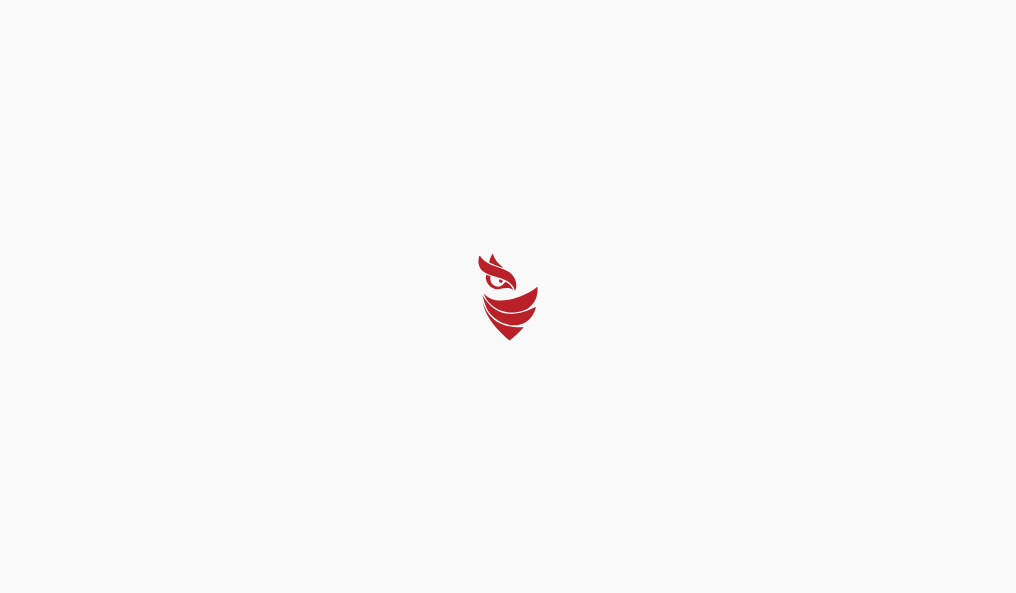 scroll, scrollTop: 0, scrollLeft: 0, axis: both 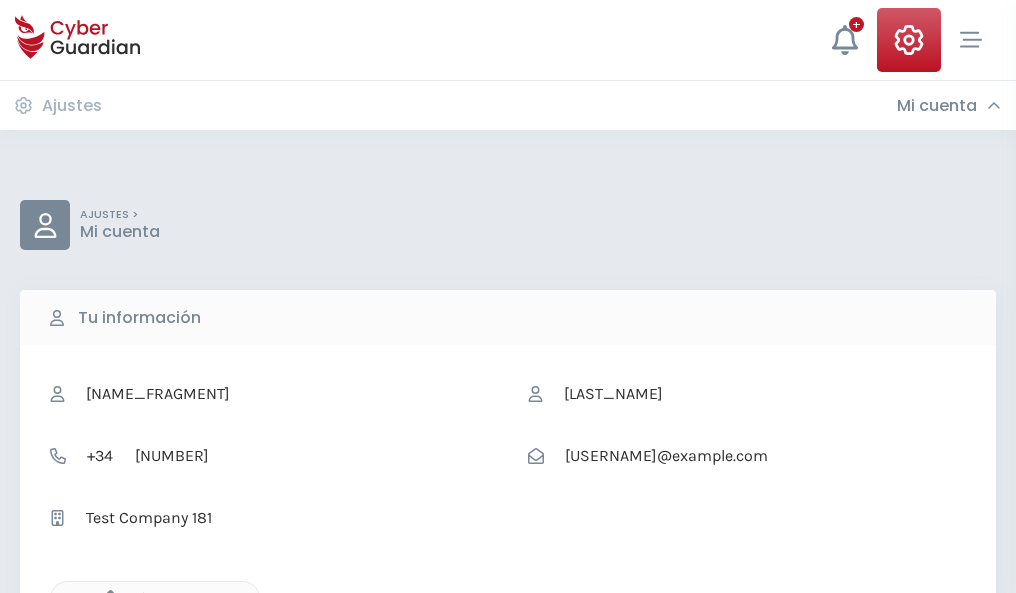 click 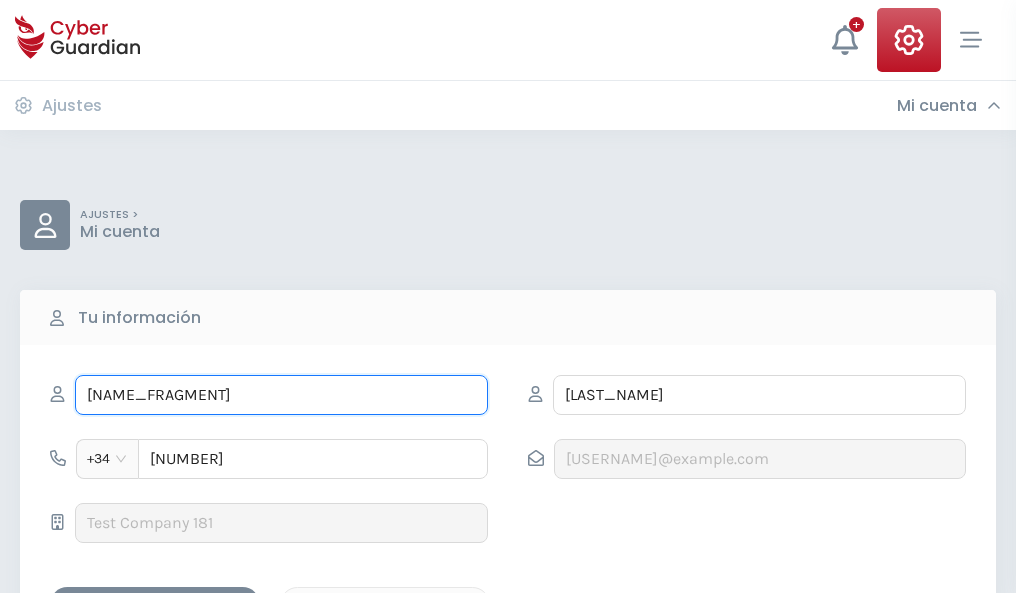 click on "RAFA" at bounding box center [281, 395] 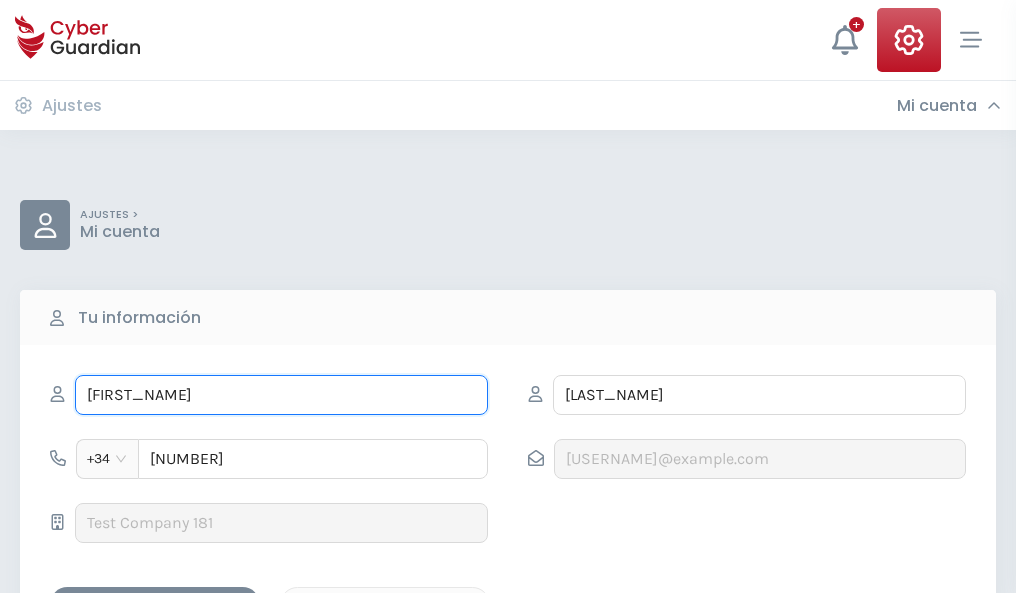 type on "Pascual" 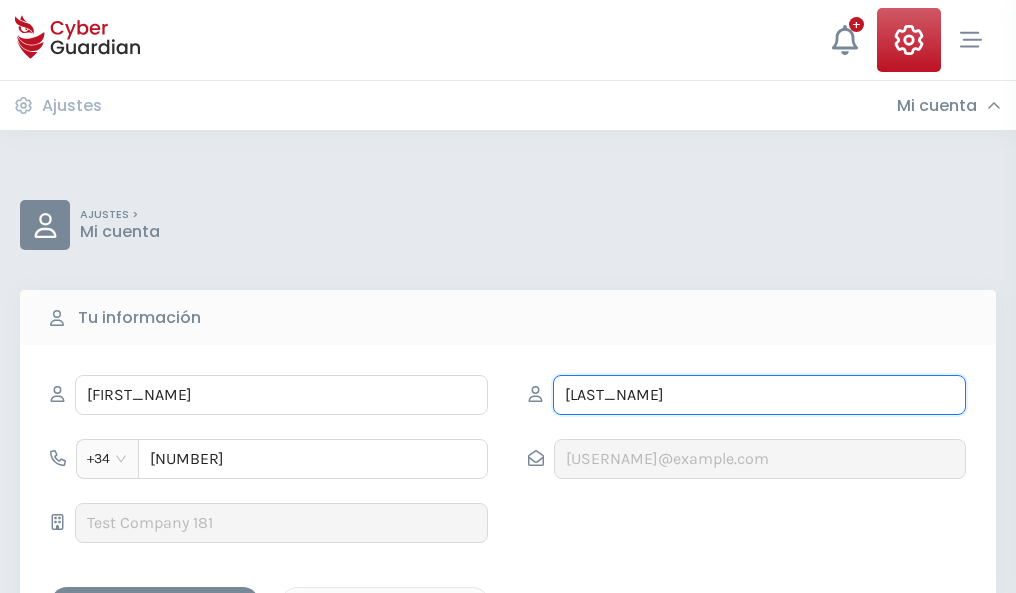 click on "BENÍTEZ" at bounding box center (759, 395) 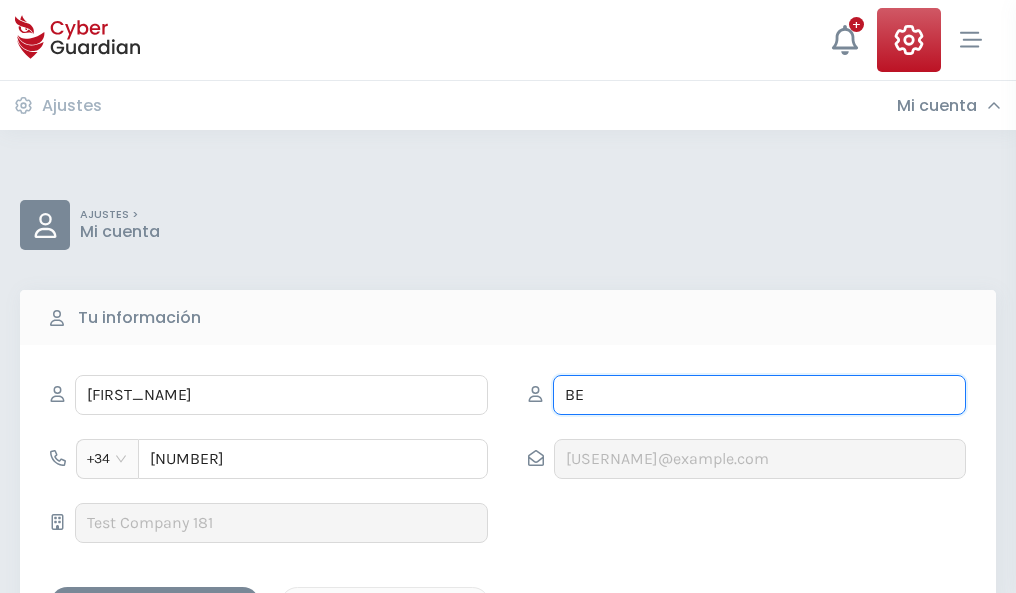type on "B" 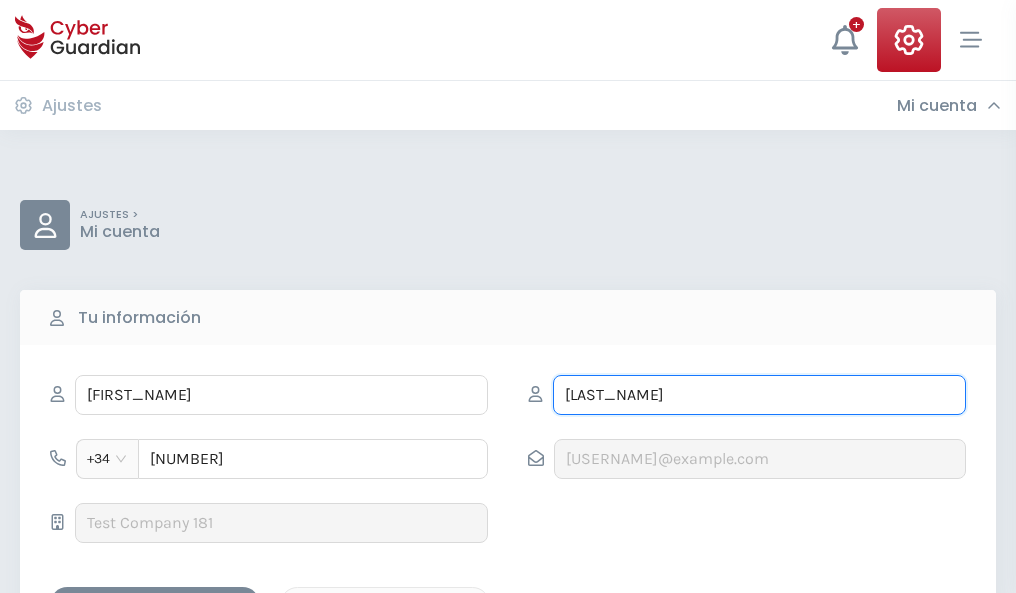 type on "Pérez" 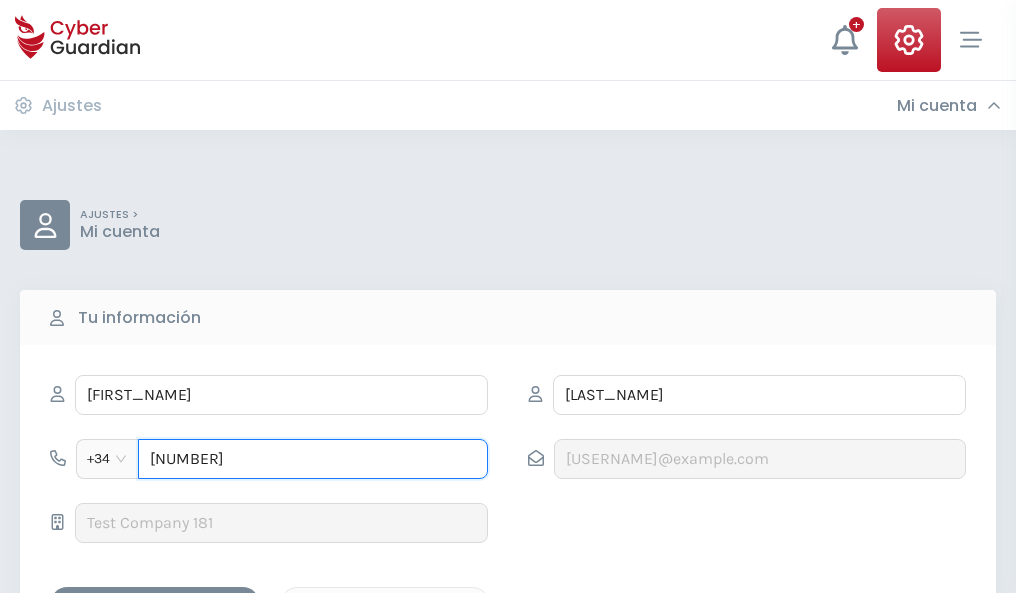 click on "885330143" at bounding box center [313, 459] 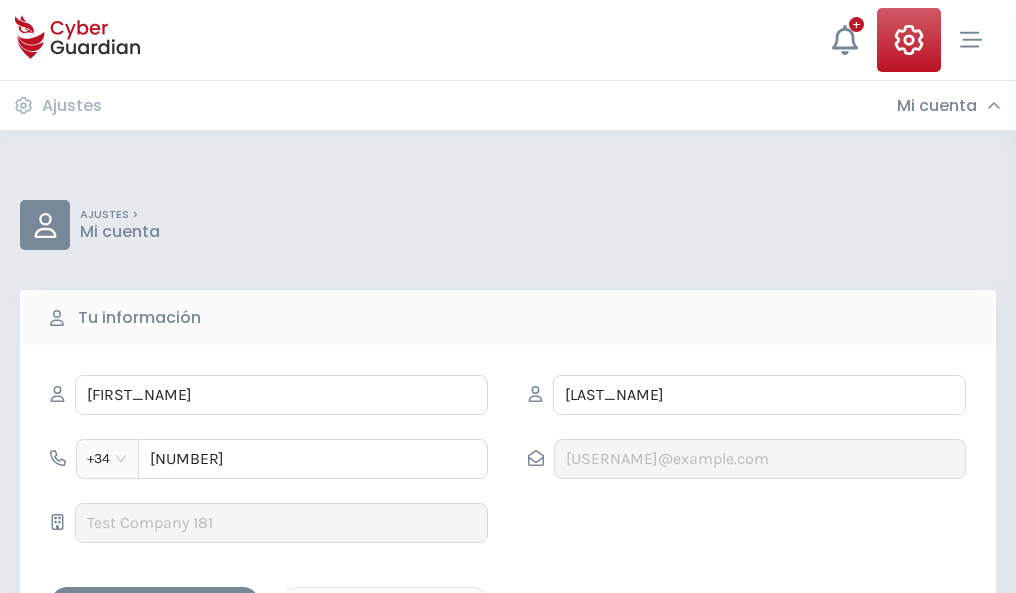 click on "Guardar cambios" at bounding box center (155, 604) 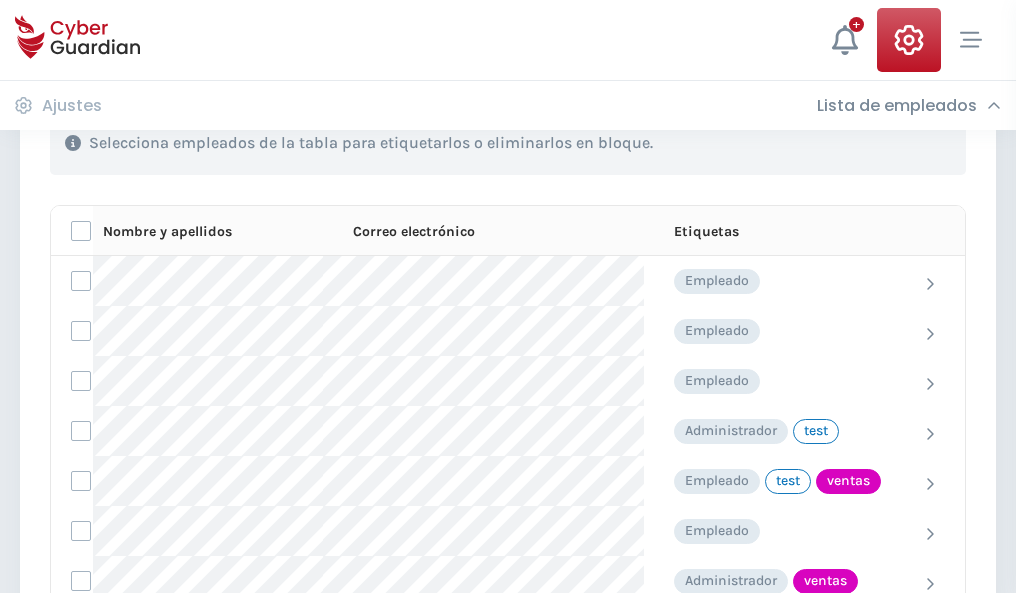 scroll, scrollTop: 906, scrollLeft: 0, axis: vertical 